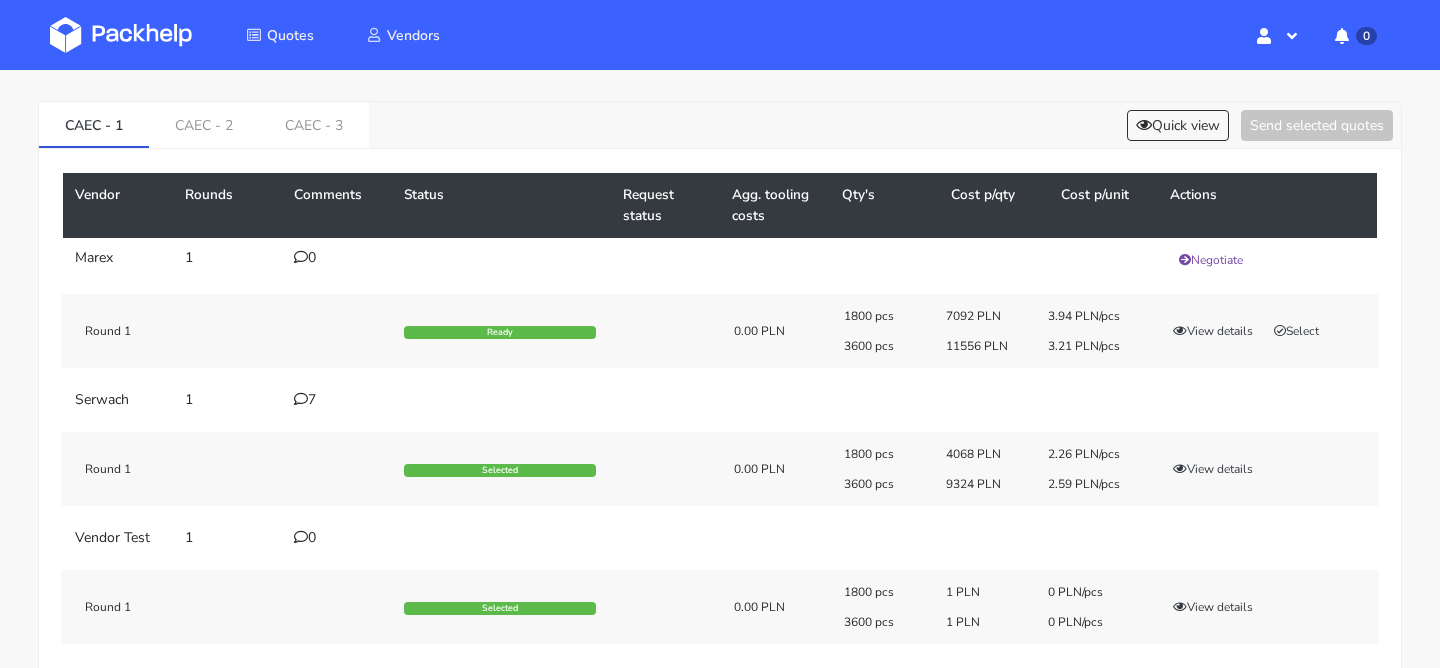 scroll, scrollTop: 66, scrollLeft: 0, axis: vertical 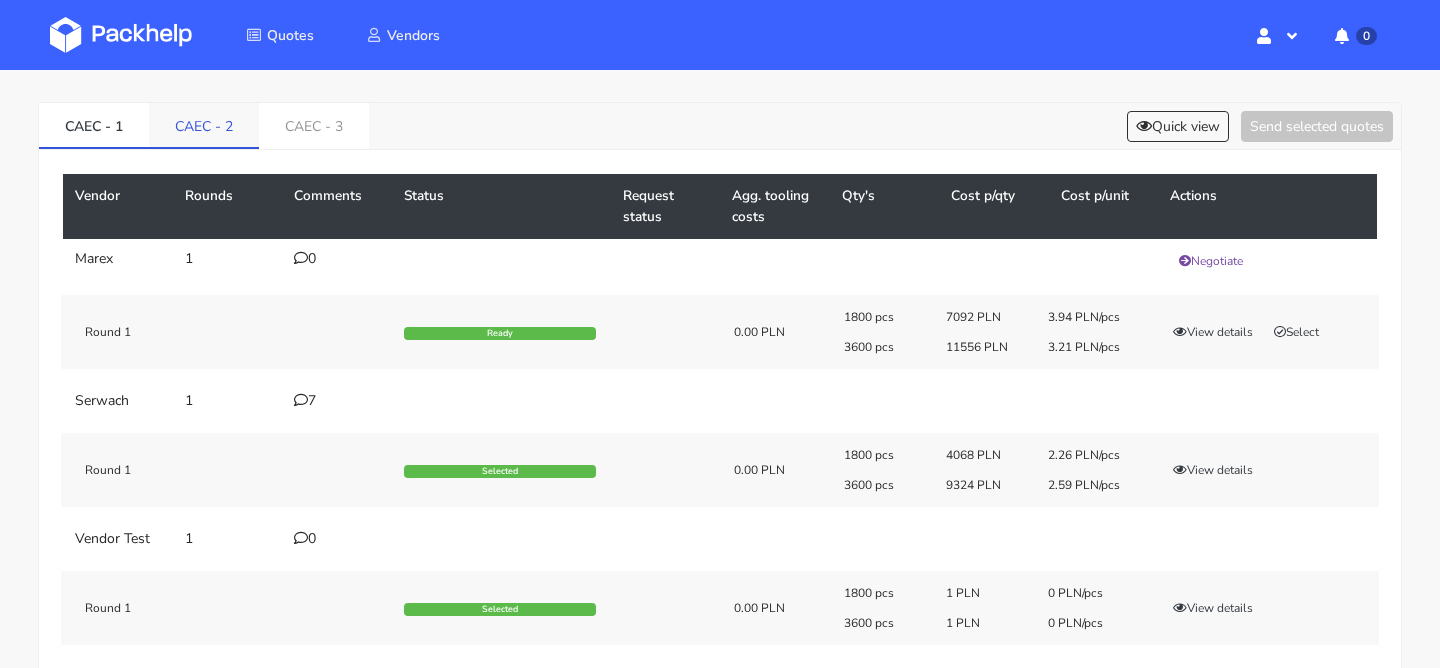 click on "CAEC - 2" at bounding box center [204, 125] 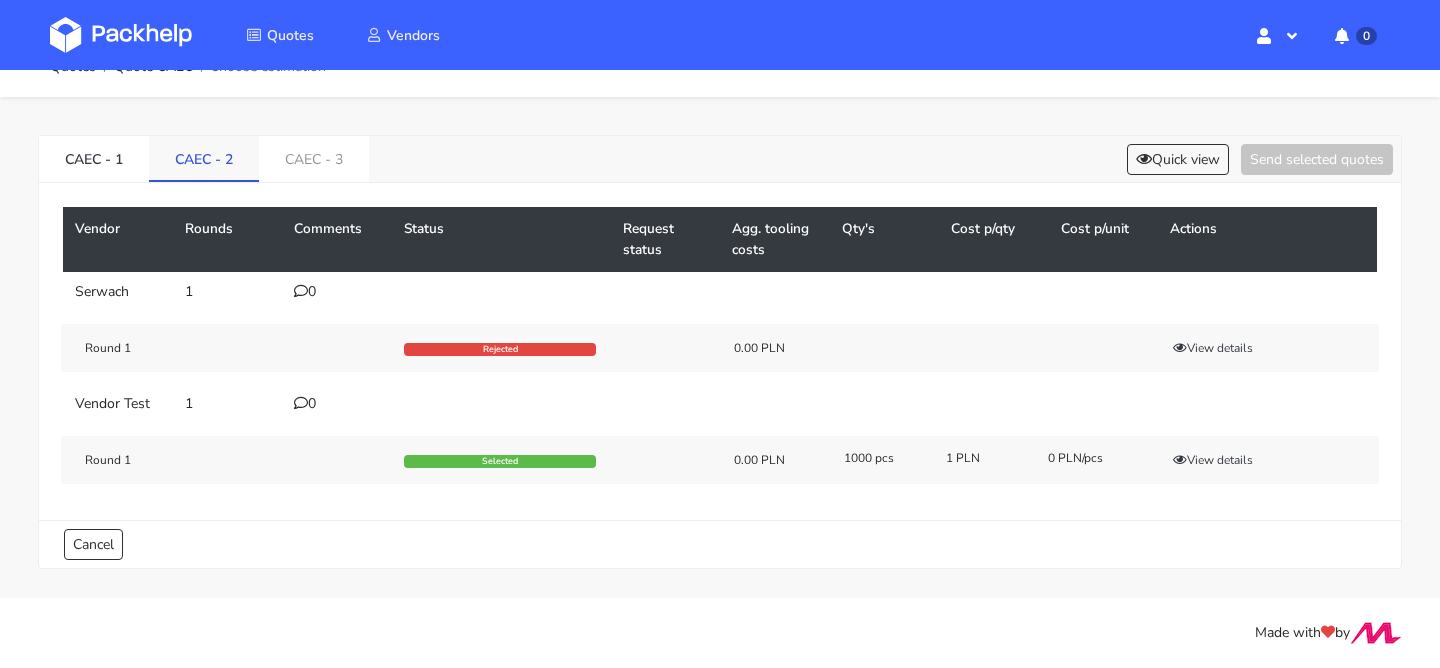 scroll, scrollTop: 33, scrollLeft: 0, axis: vertical 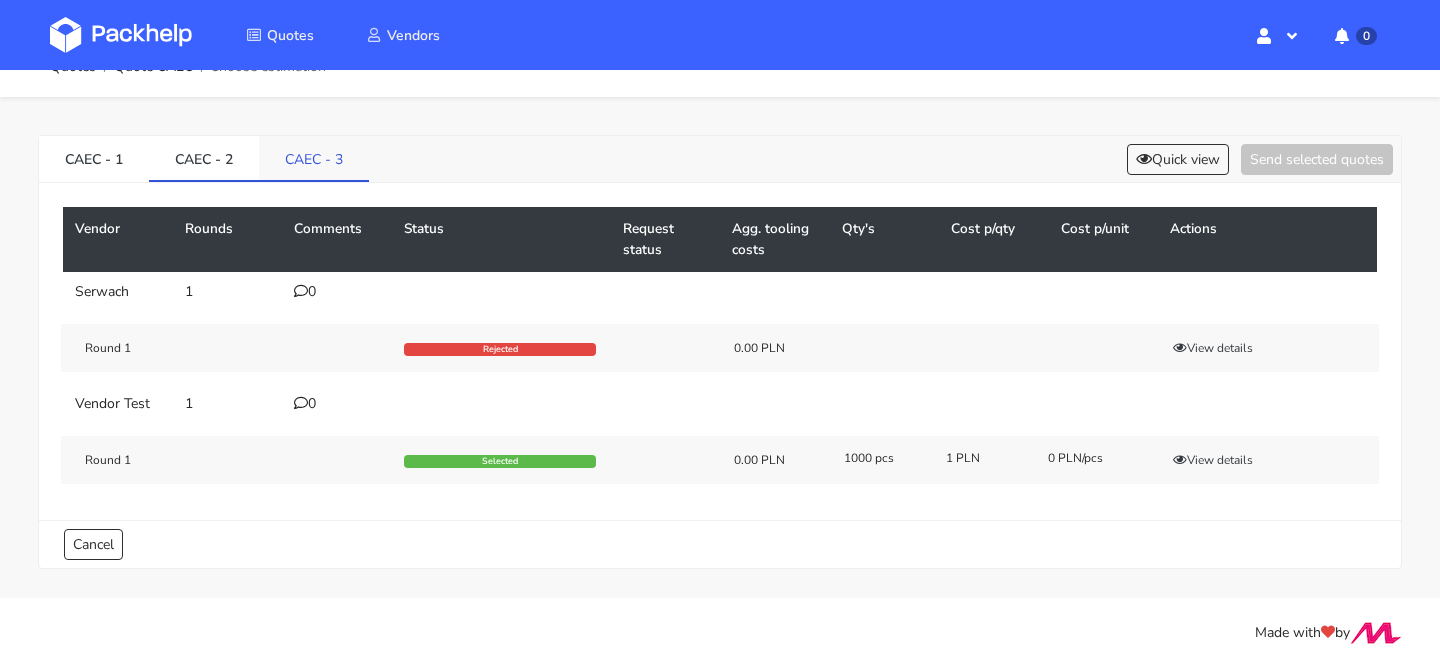 click on "CAEC - 3" at bounding box center (314, 158) 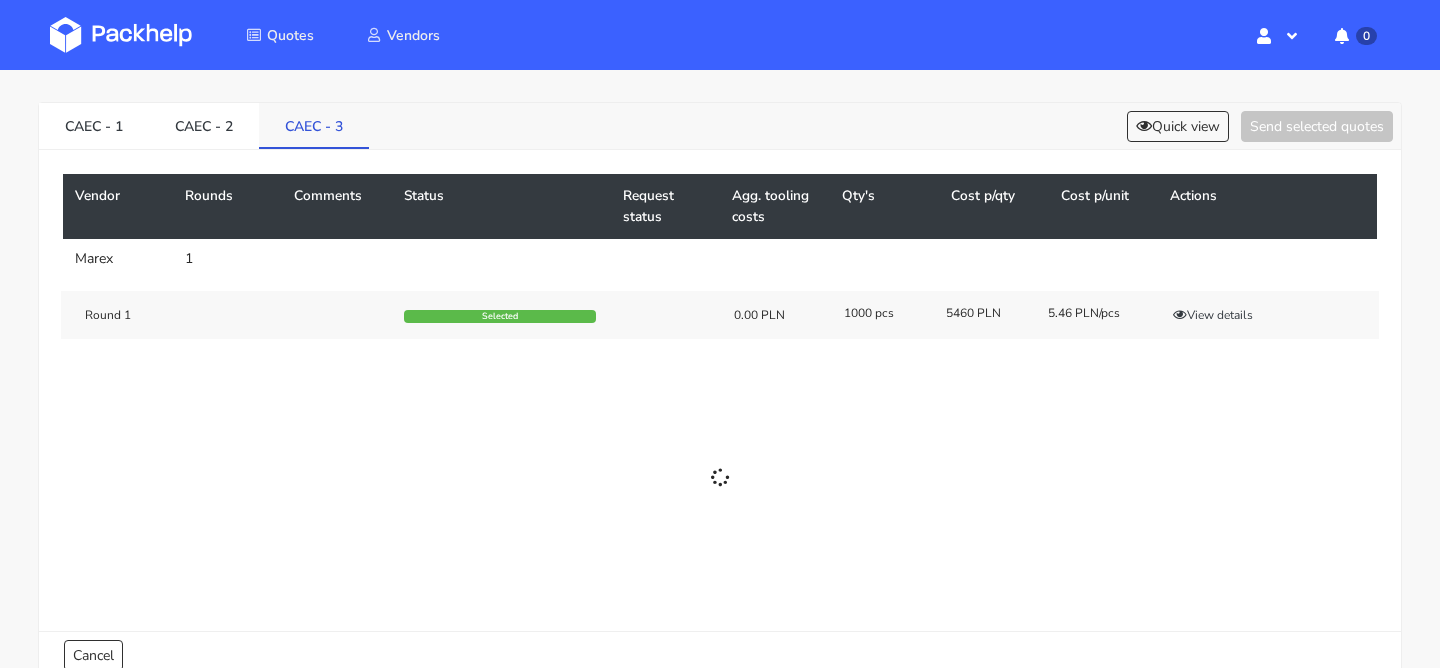 scroll, scrollTop: 0, scrollLeft: 0, axis: both 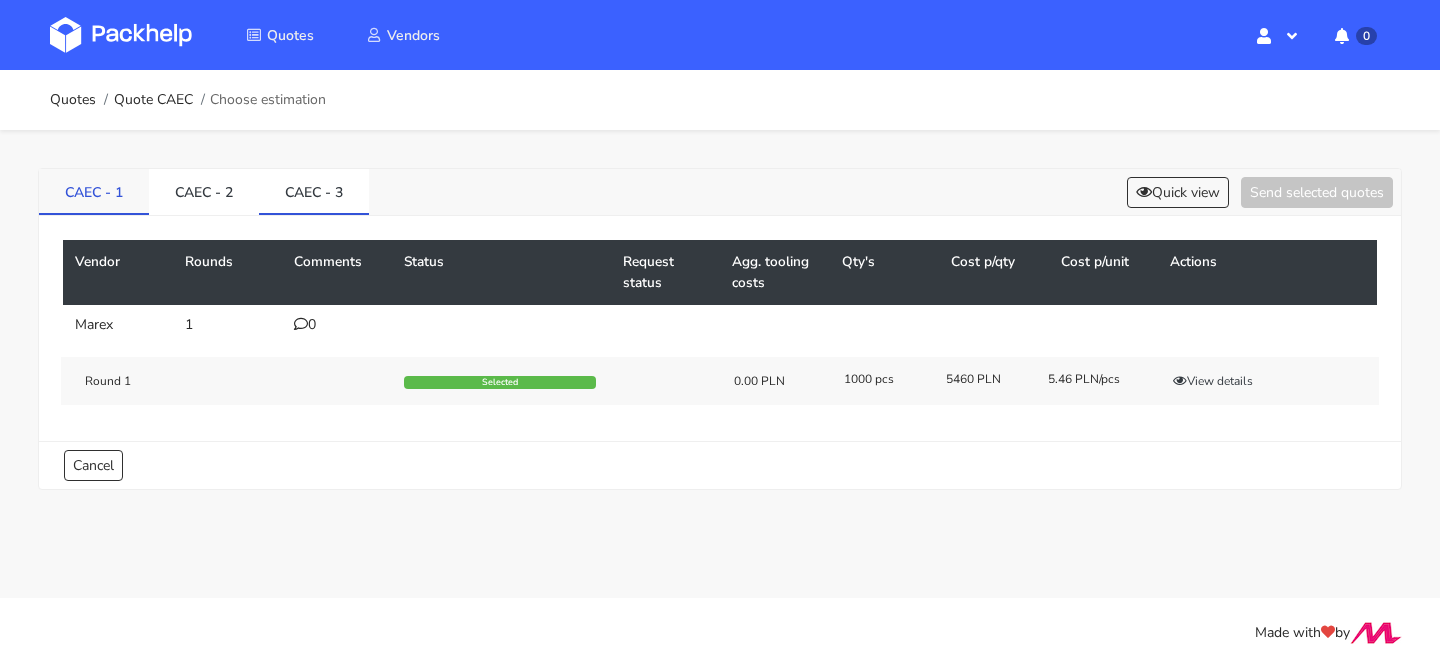 click on "CAEC - 1" at bounding box center (94, 191) 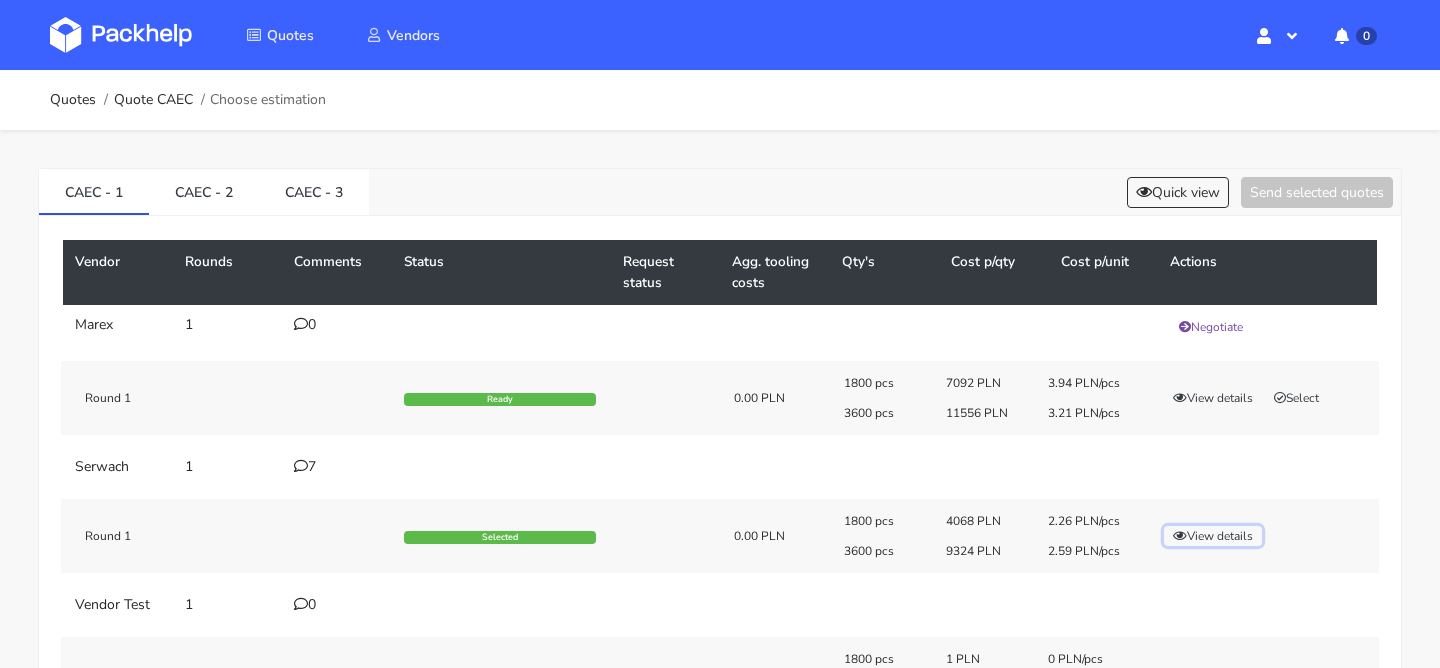 click at bounding box center (1180, 398) 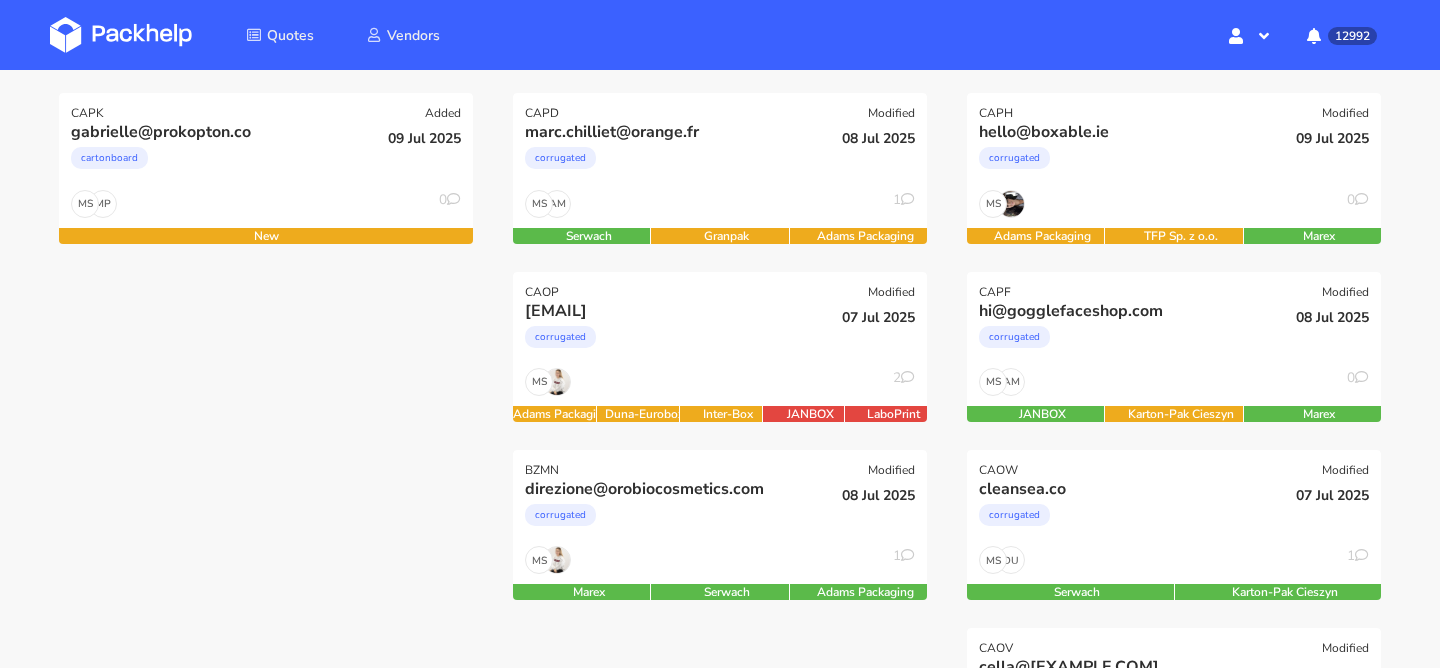 scroll, scrollTop: 252, scrollLeft: 0, axis: vertical 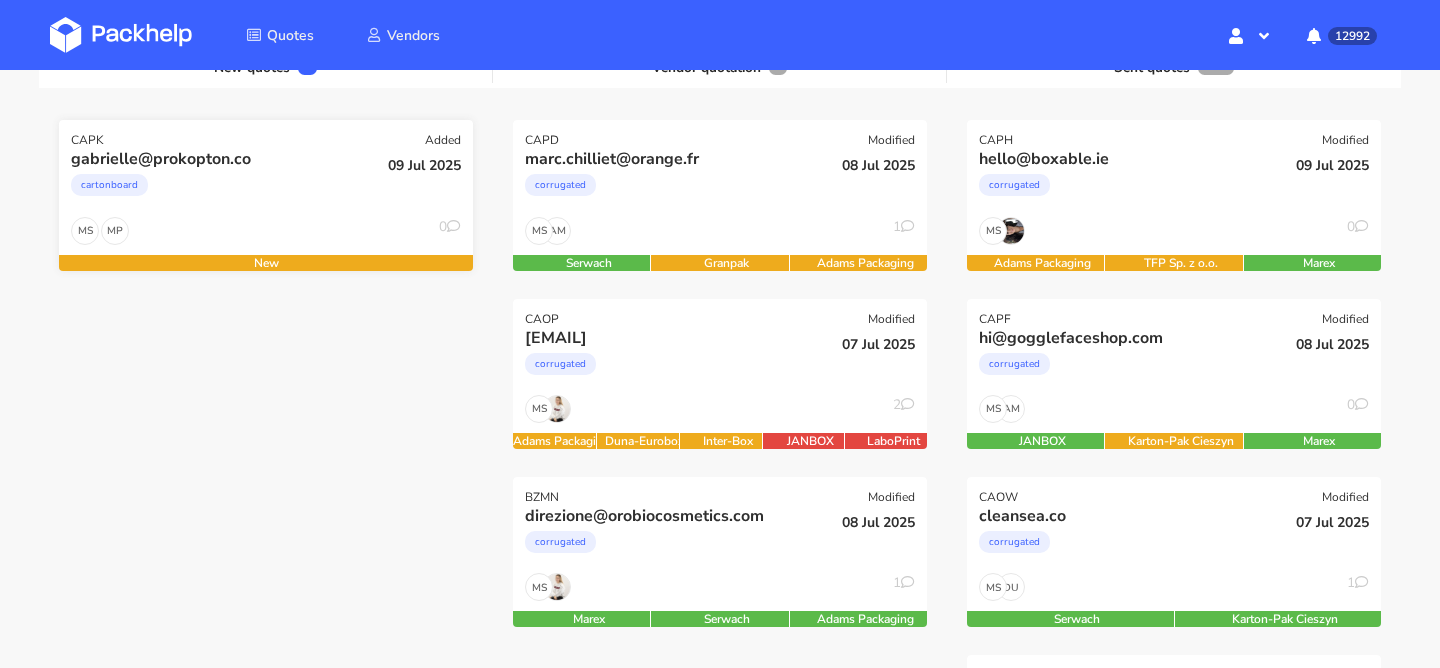 click on "cartonboard" at bounding box center [203, 190] 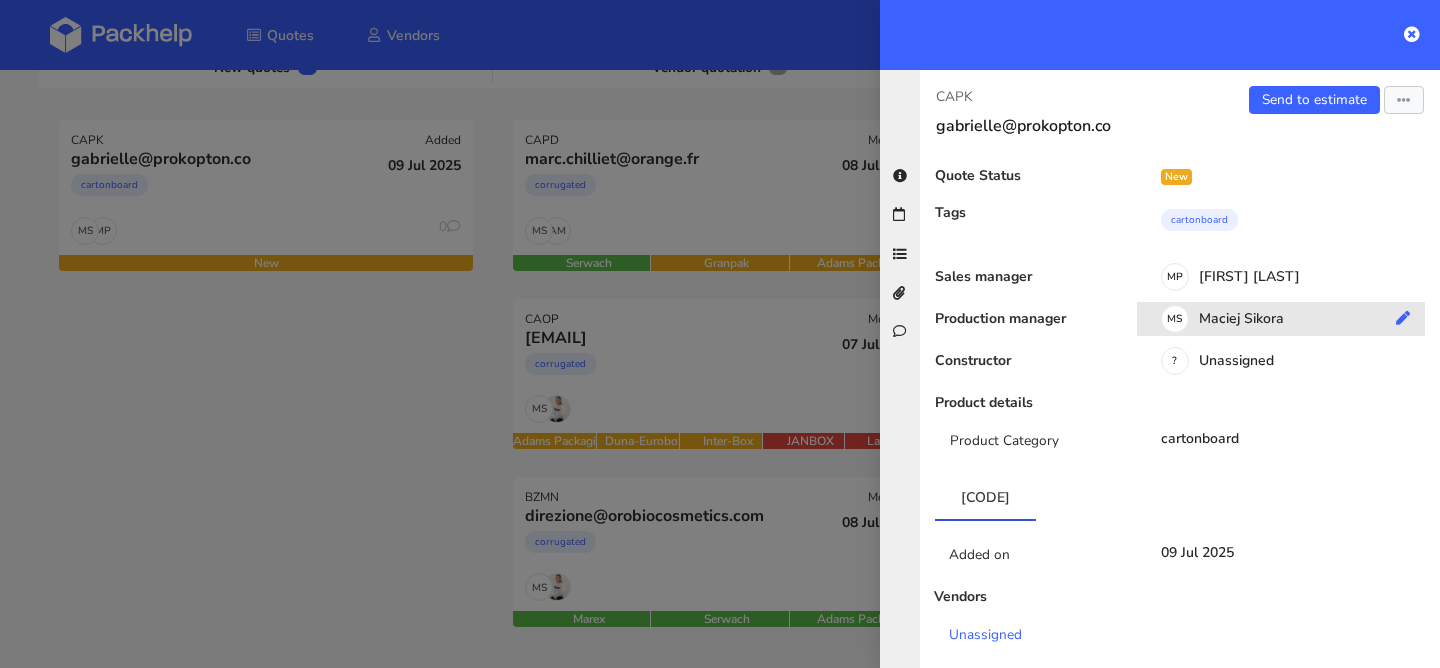 click on "MS
Maciej Sikora" at bounding box center [1288, 280] 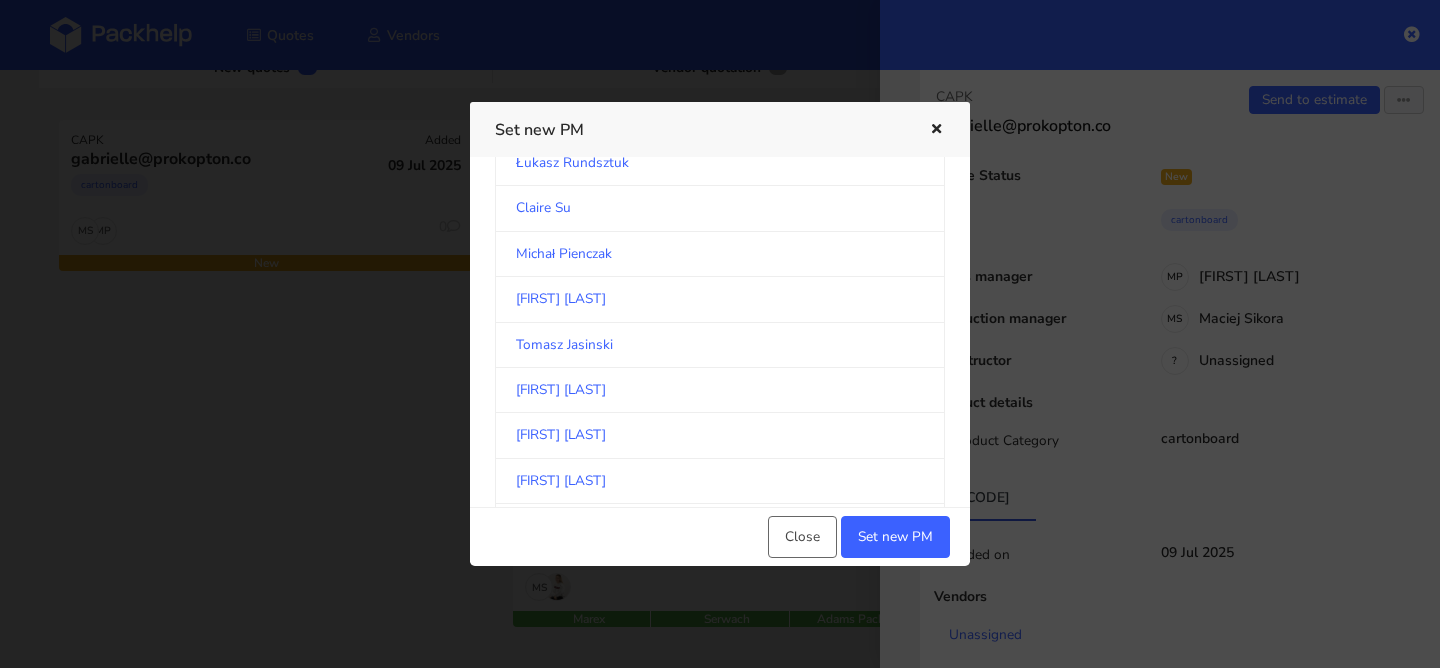 scroll, scrollTop: 255, scrollLeft: 0, axis: vertical 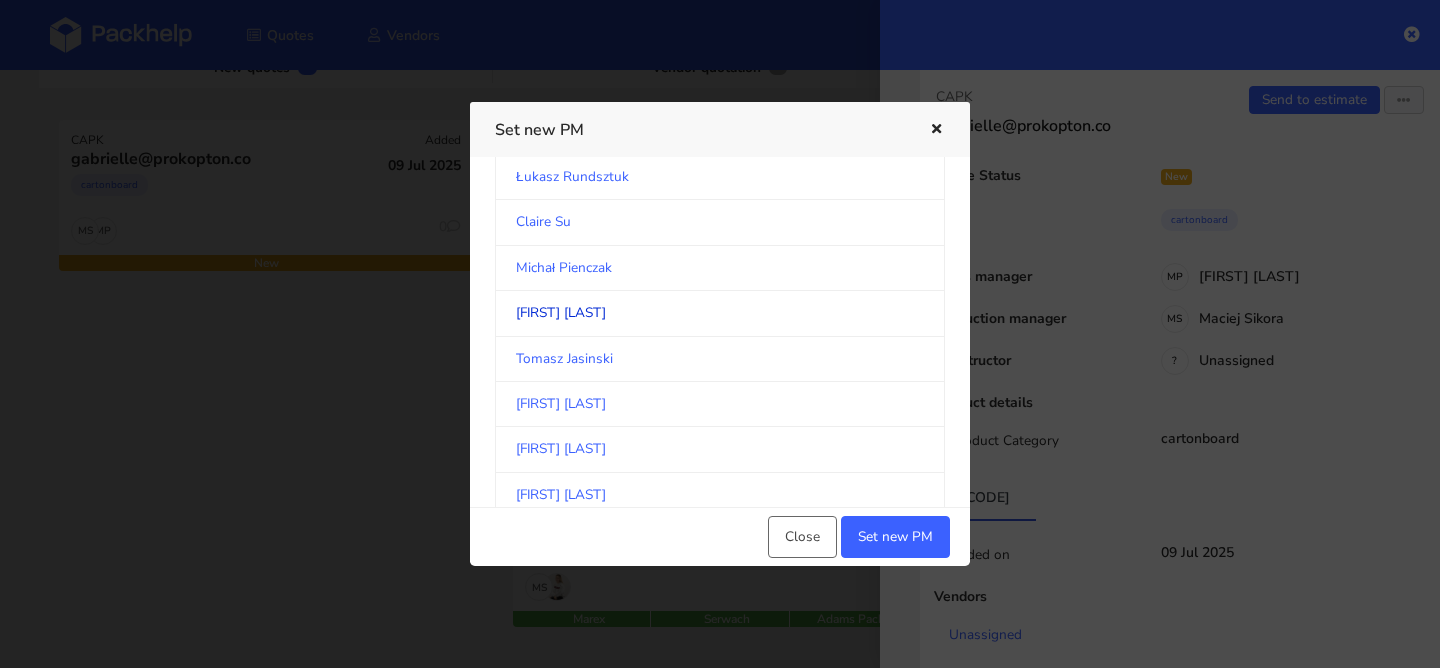 click on "[FIRST] [LAST]" at bounding box center [720, 313] 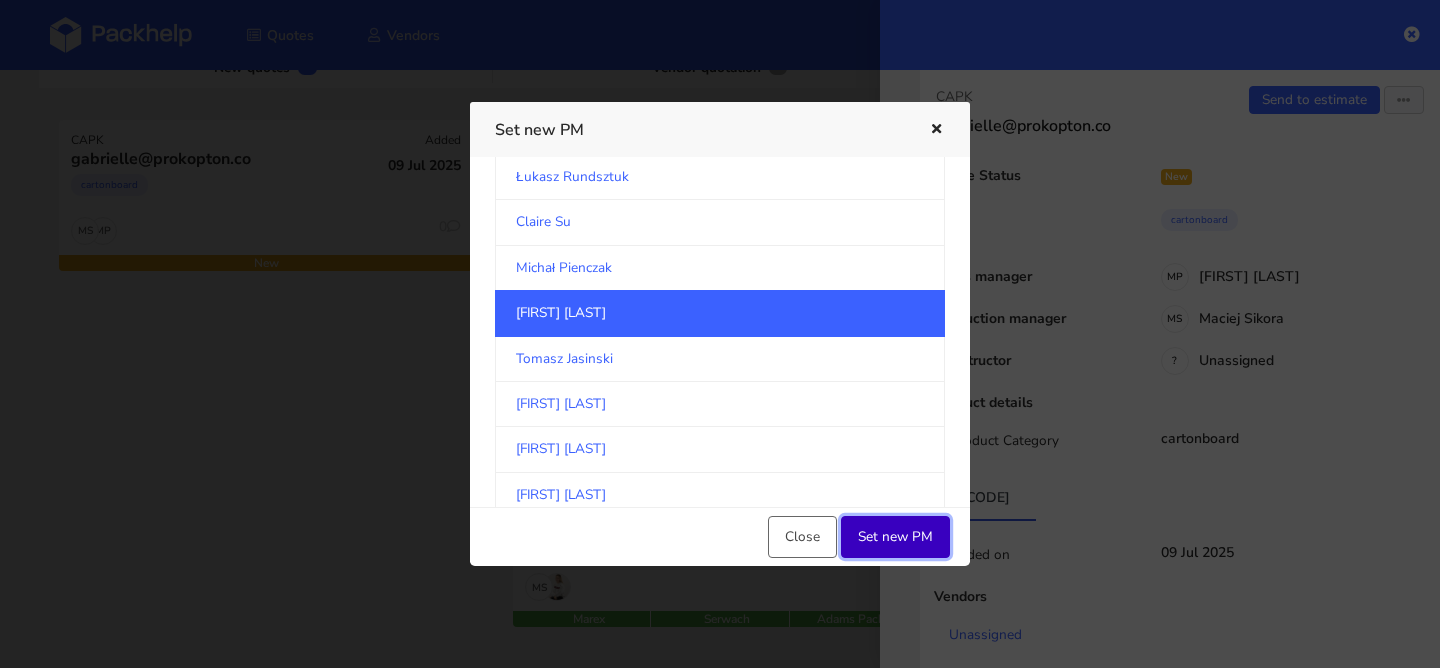 click on "Set new PM" at bounding box center [895, 537] 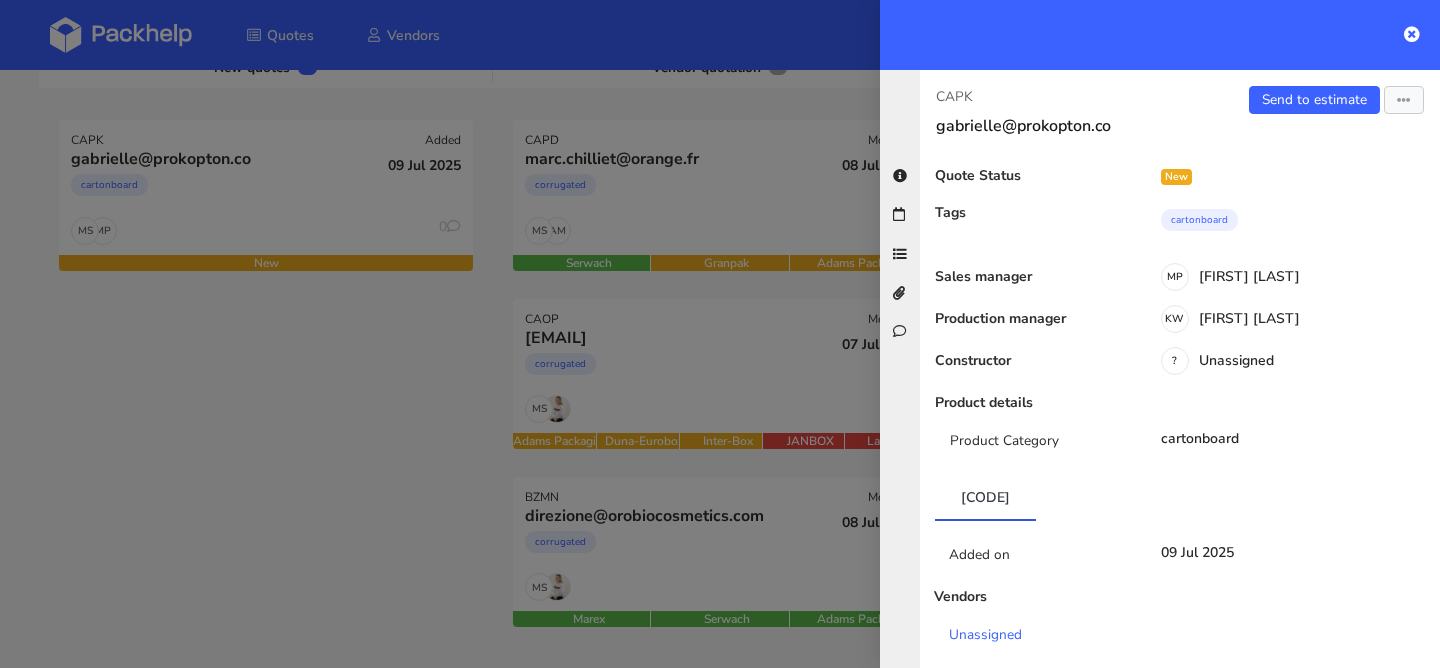 click at bounding box center [720, 334] 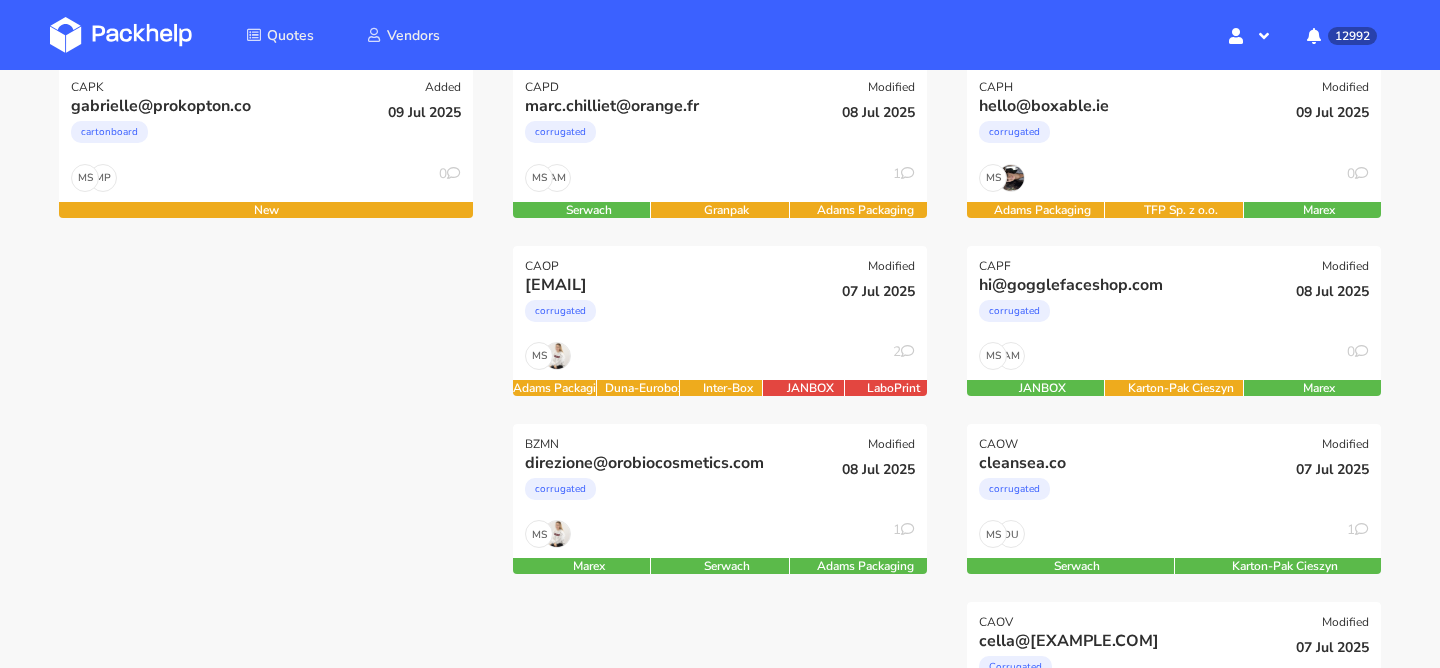 scroll, scrollTop: 341, scrollLeft: 0, axis: vertical 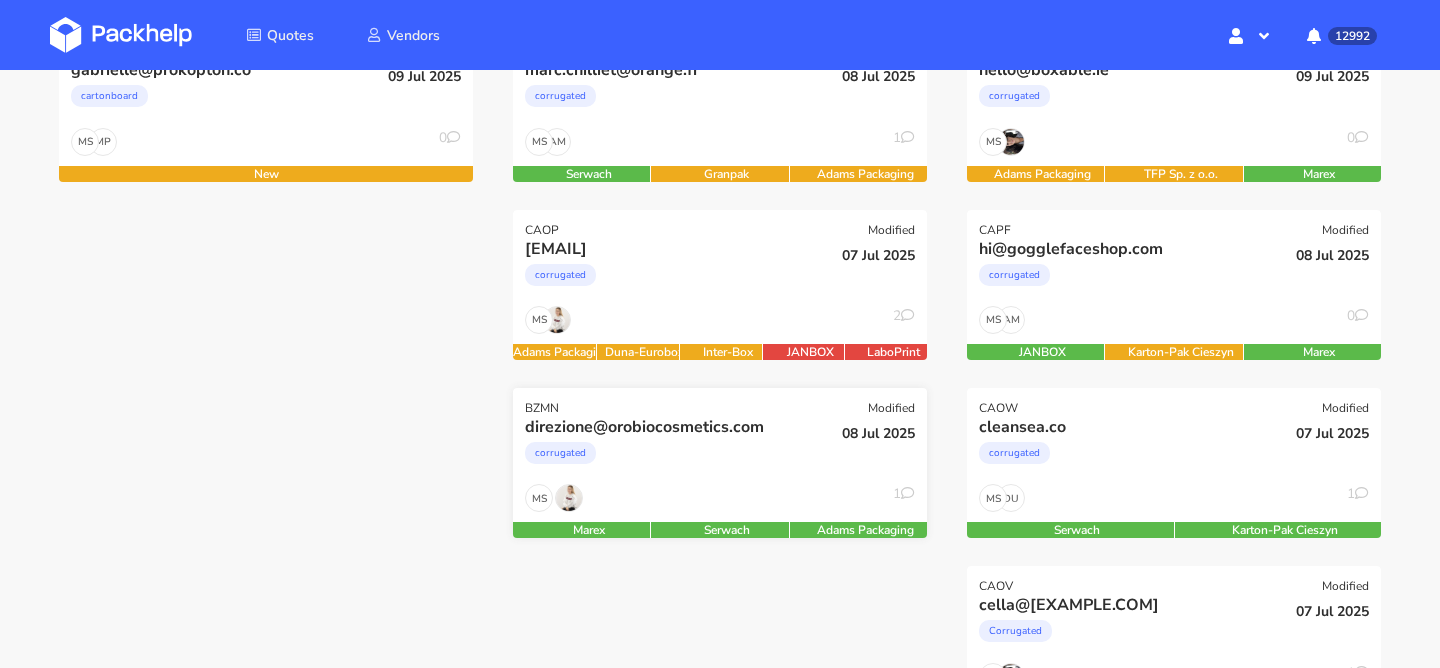 click on "MS
1" at bounding box center [266, 147] 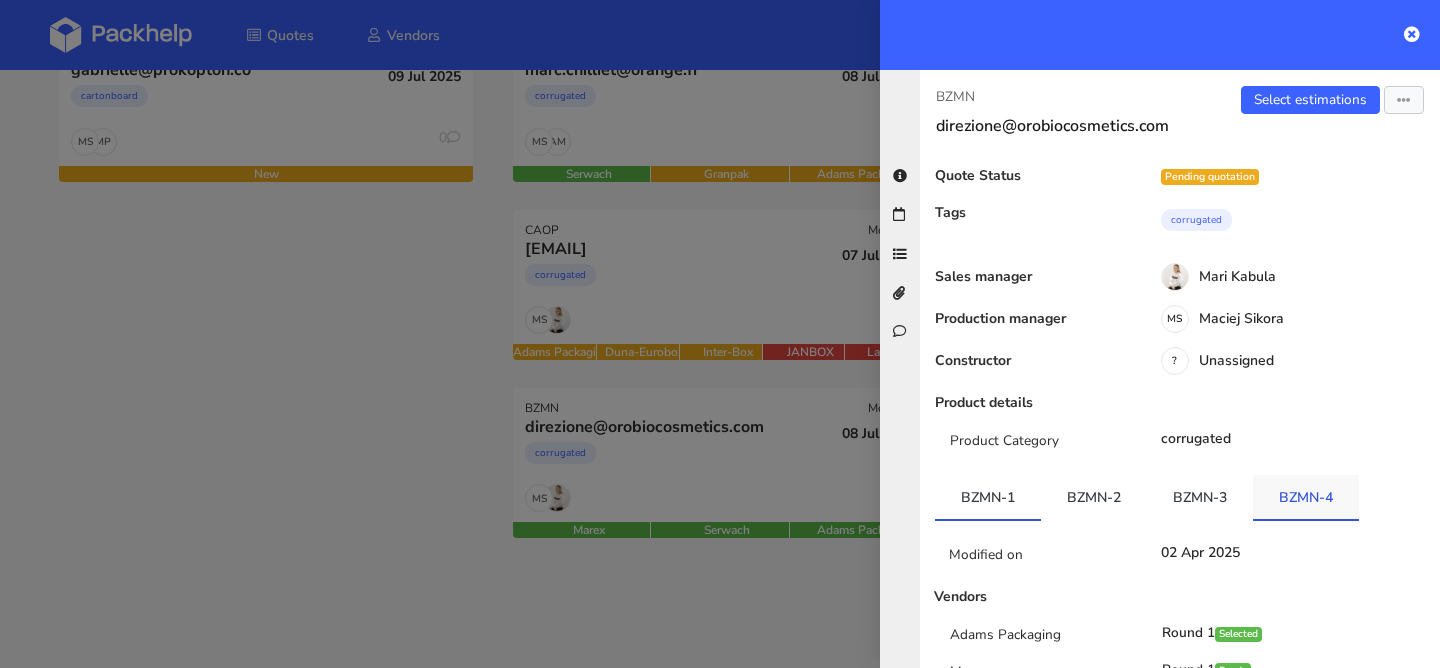 click on "BZMN-4" at bounding box center [1094, 497] 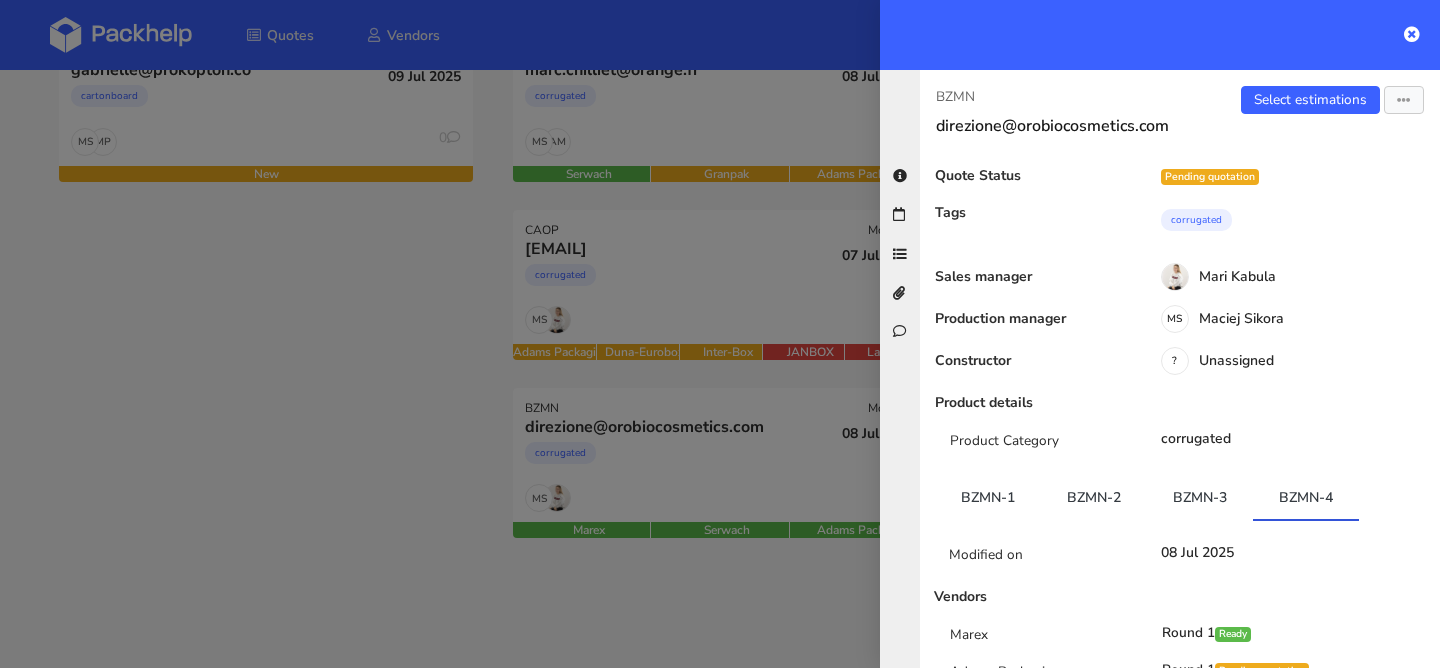 click at bounding box center [720, 334] 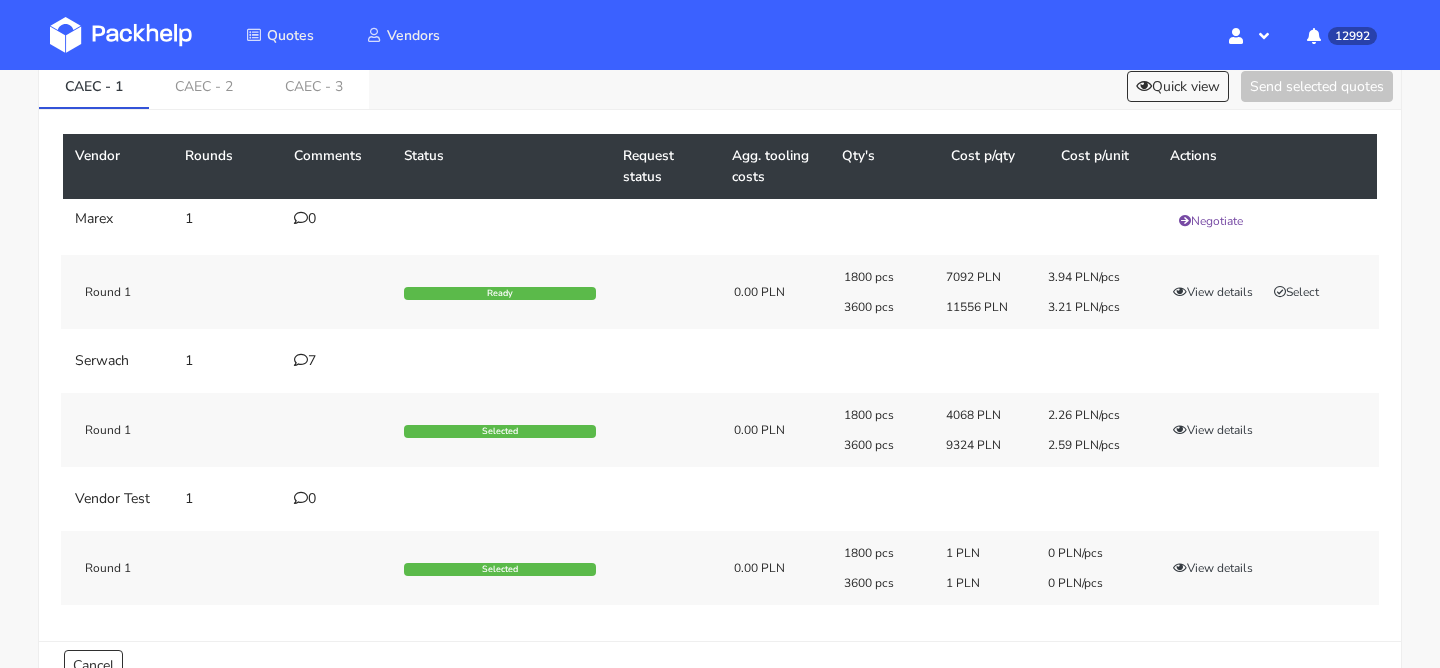 scroll, scrollTop: 119, scrollLeft: 0, axis: vertical 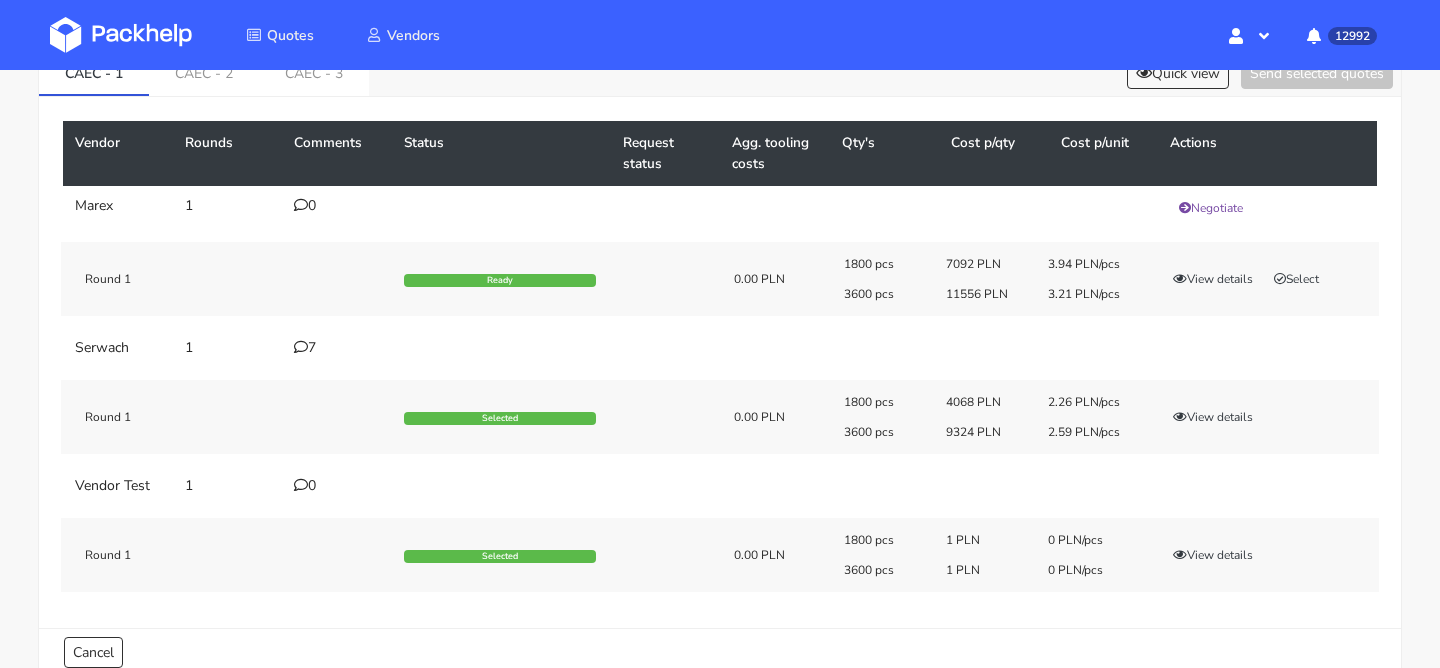 click at bounding box center (301, 205) 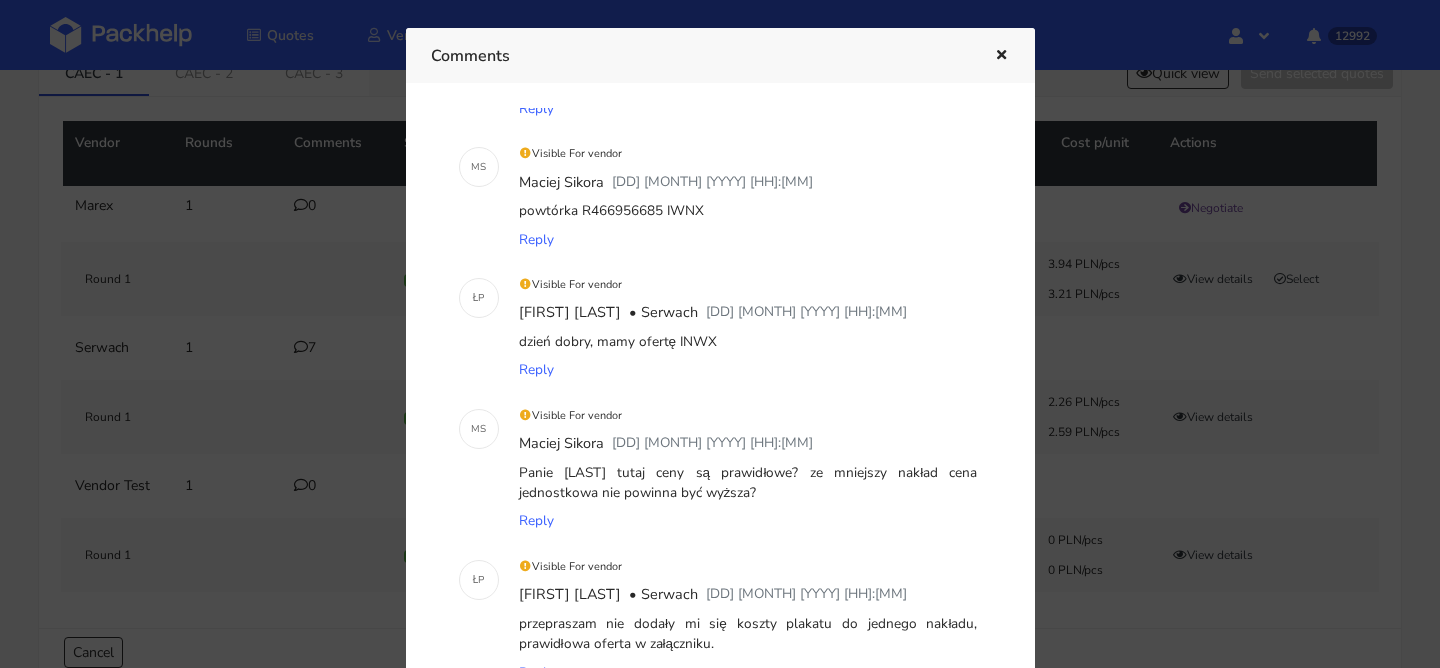 scroll, scrollTop: 308, scrollLeft: 0, axis: vertical 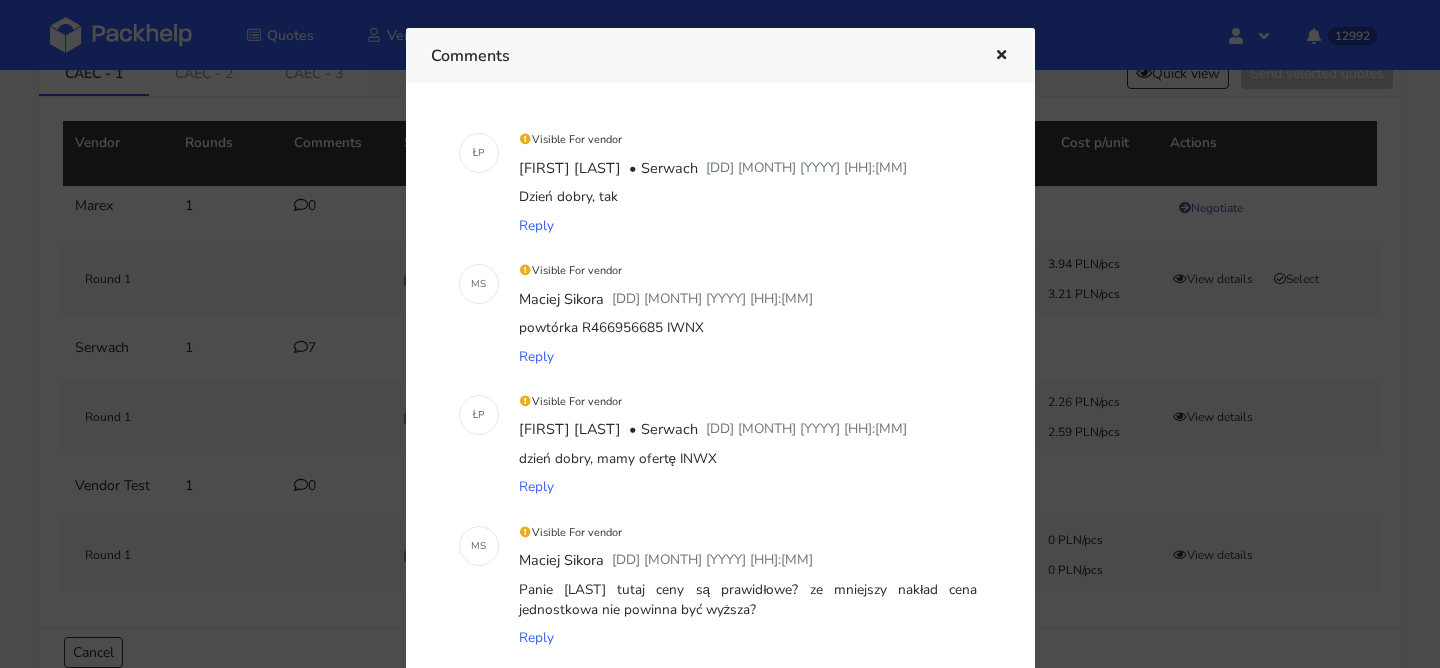 drag, startPoint x: 660, startPoint y: 329, endPoint x: 741, endPoint y: 329, distance: 81 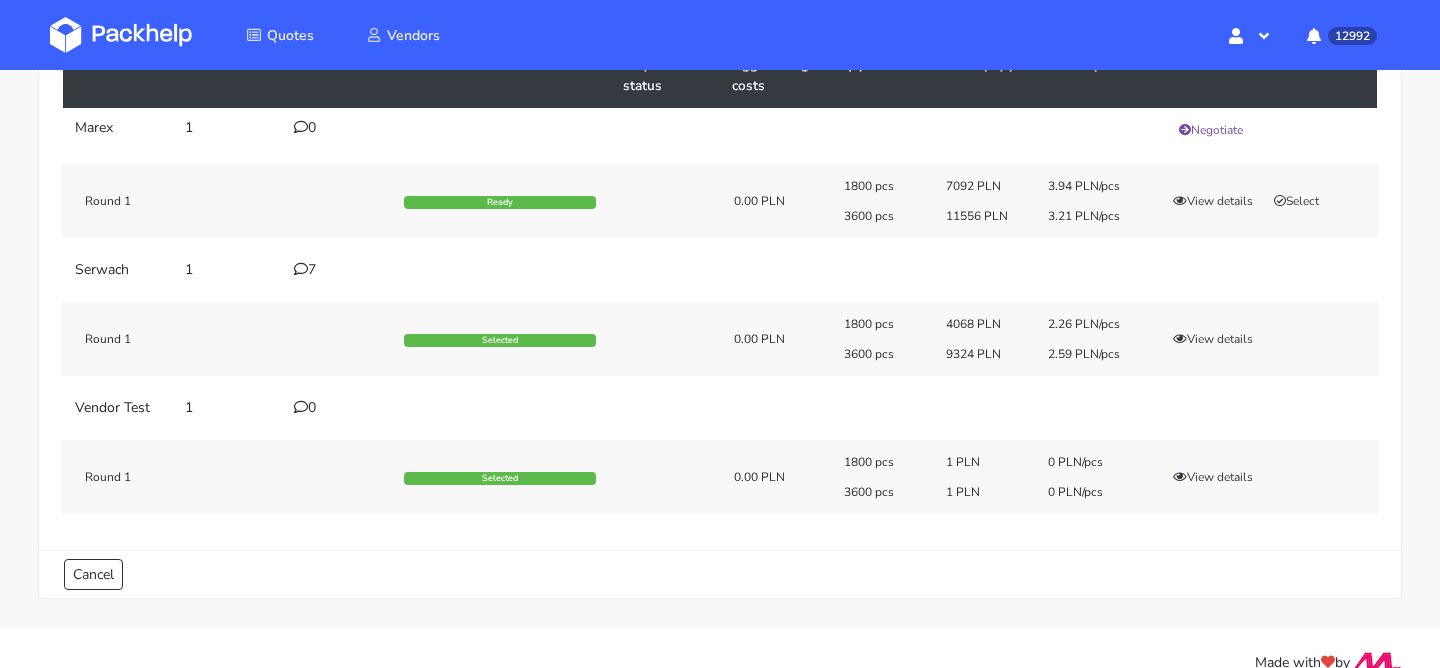 scroll, scrollTop: 204, scrollLeft: 0, axis: vertical 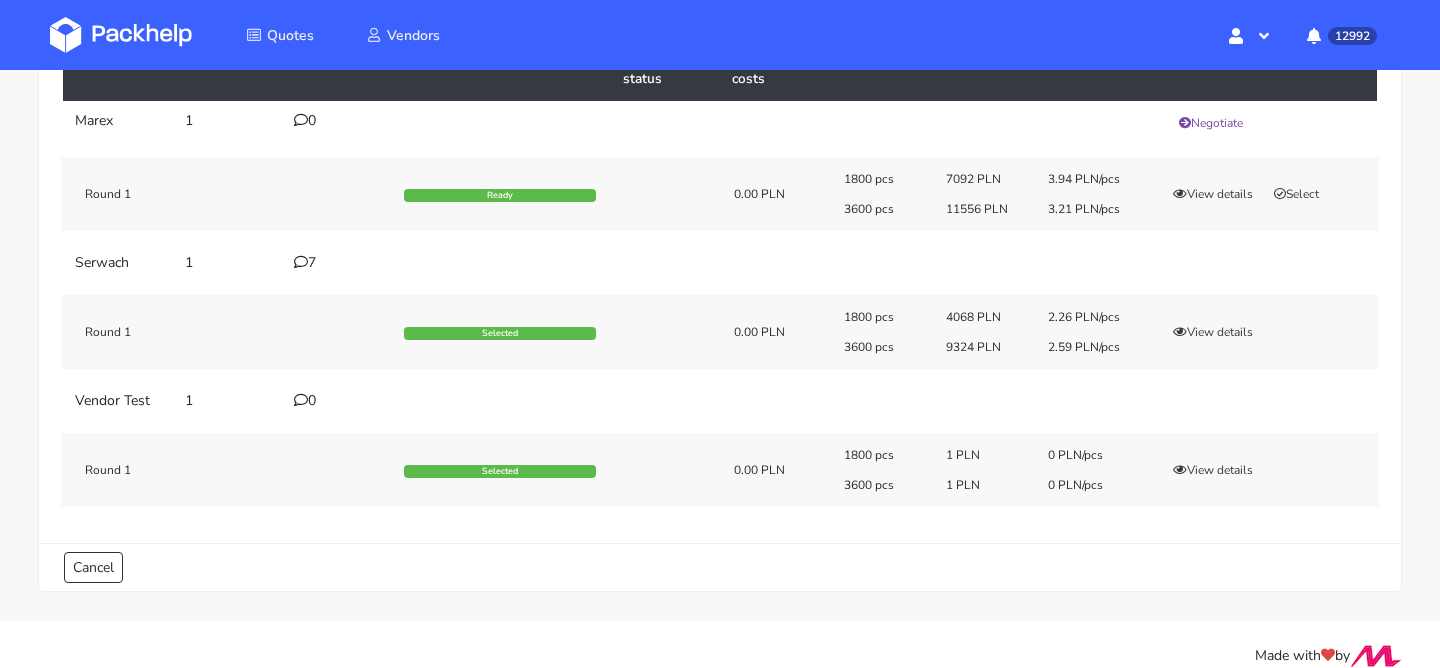 click on "7" at bounding box center [337, 121] 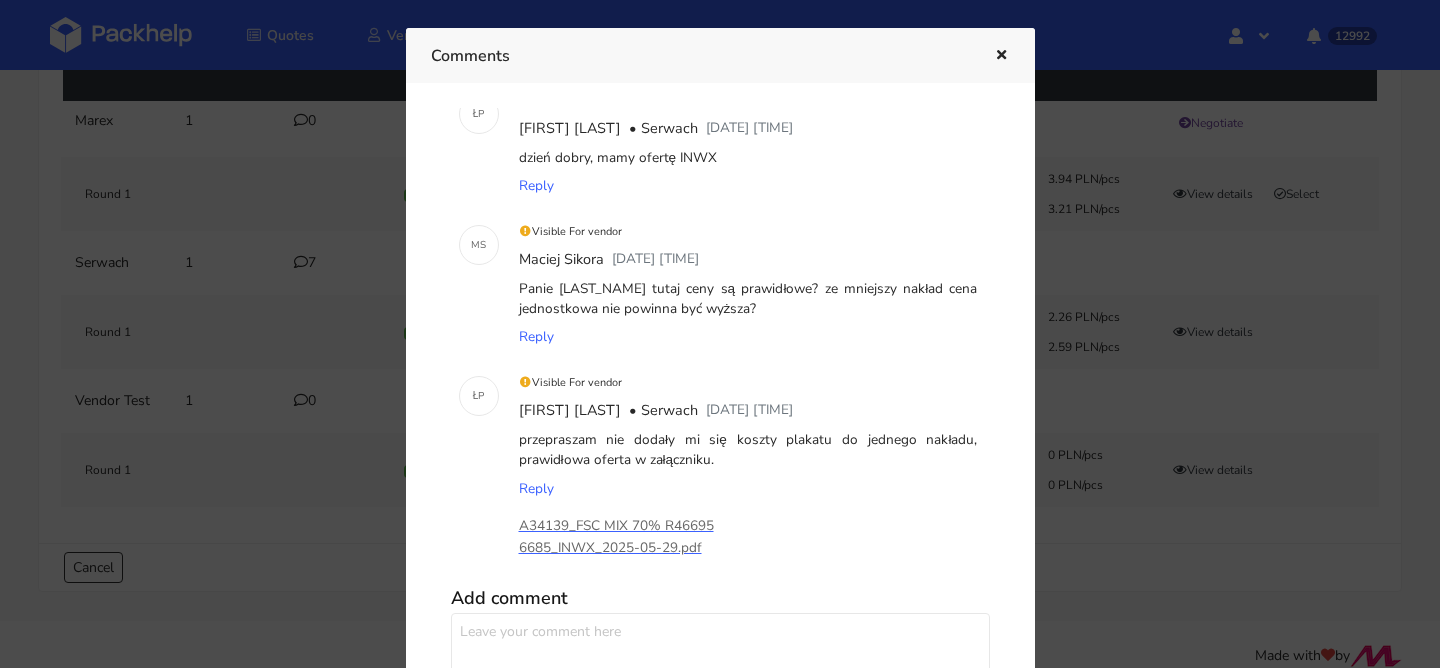 scroll, scrollTop: 618, scrollLeft: 0, axis: vertical 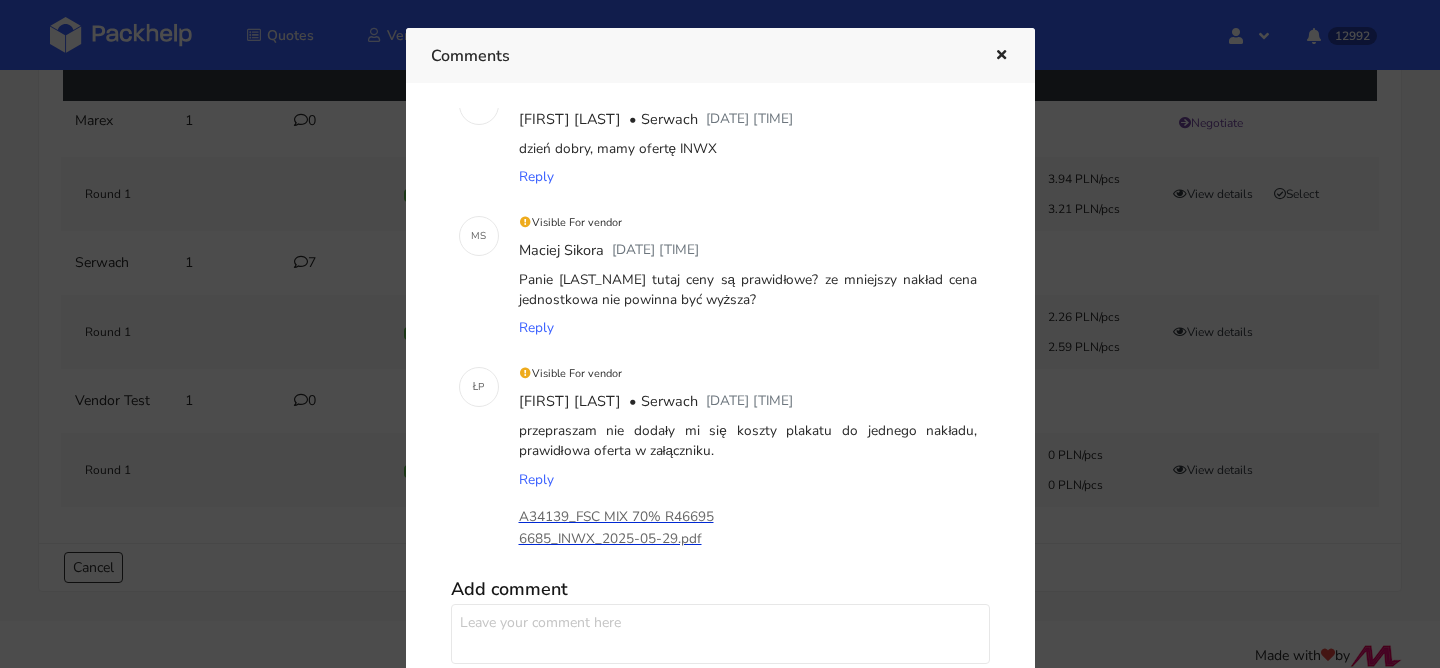 click on "A34139_FSC MIX 70% R466956685_INWX_2025-05-29.pdf" at bounding box center [619, 528] 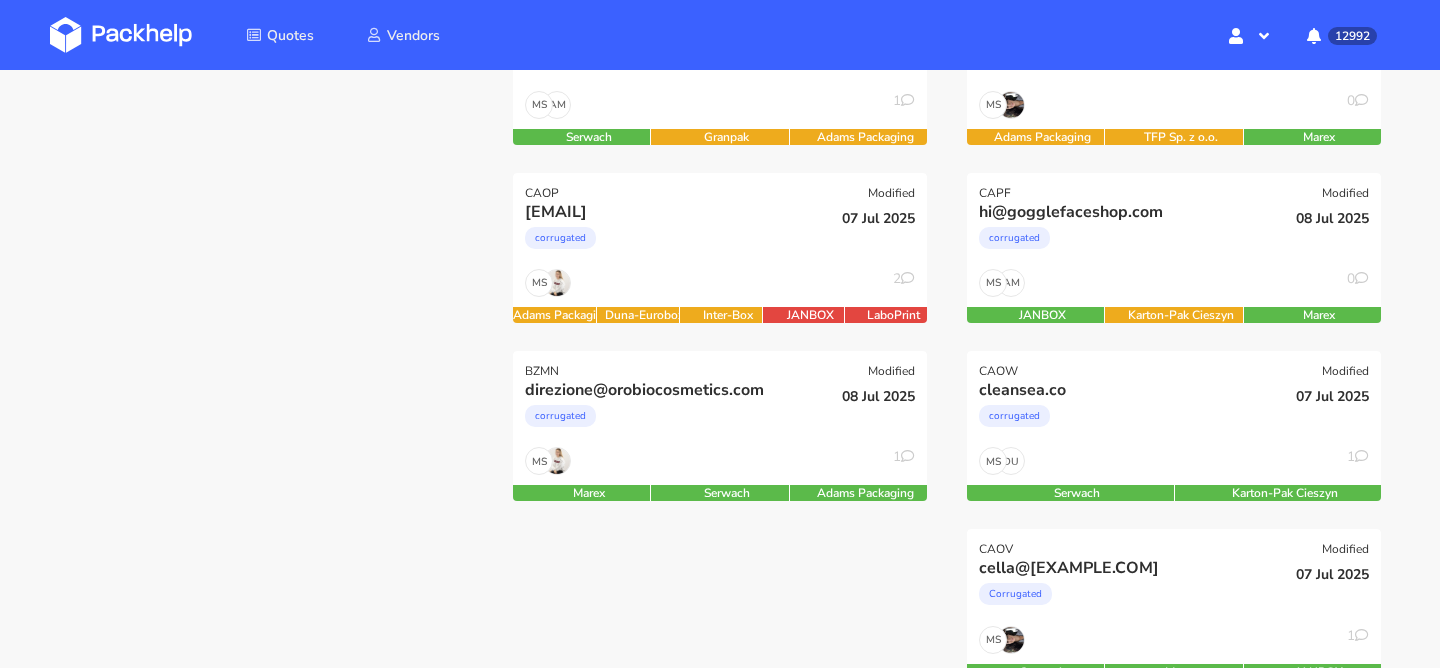 scroll, scrollTop: 385, scrollLeft: 0, axis: vertical 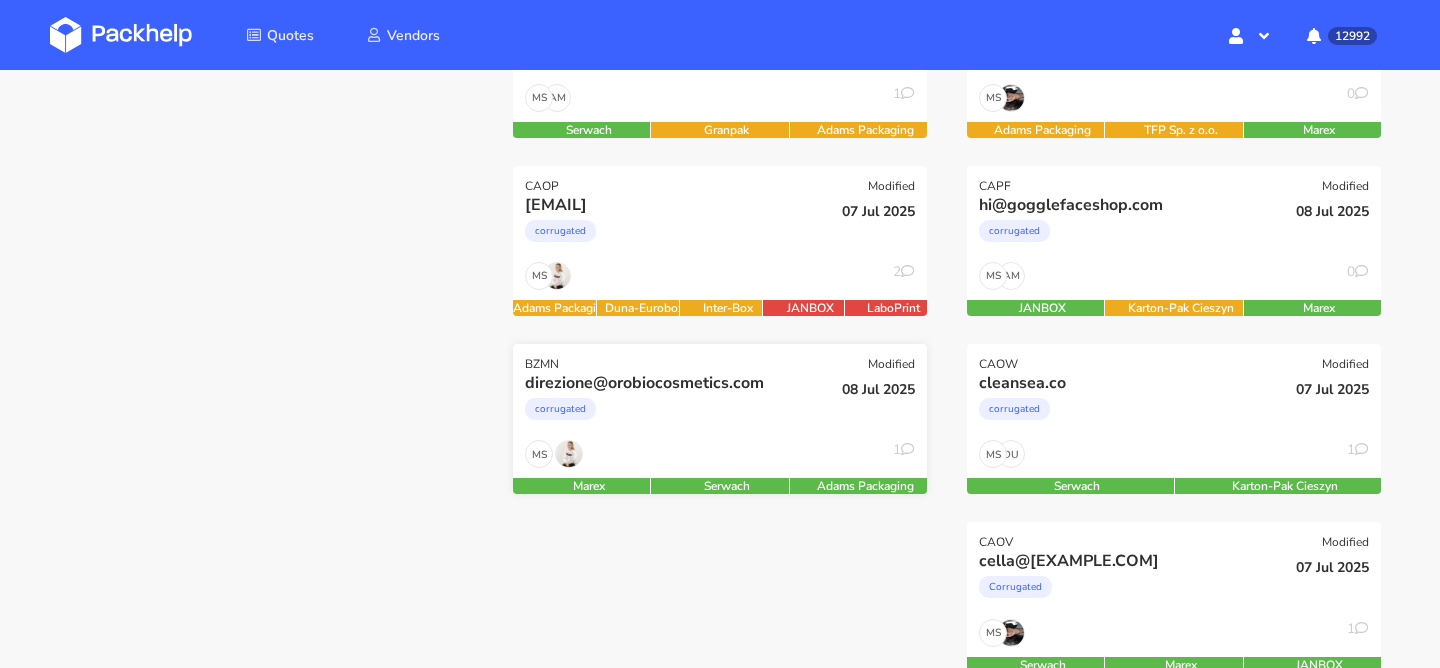 click on "MS
1" at bounding box center (720, 103) 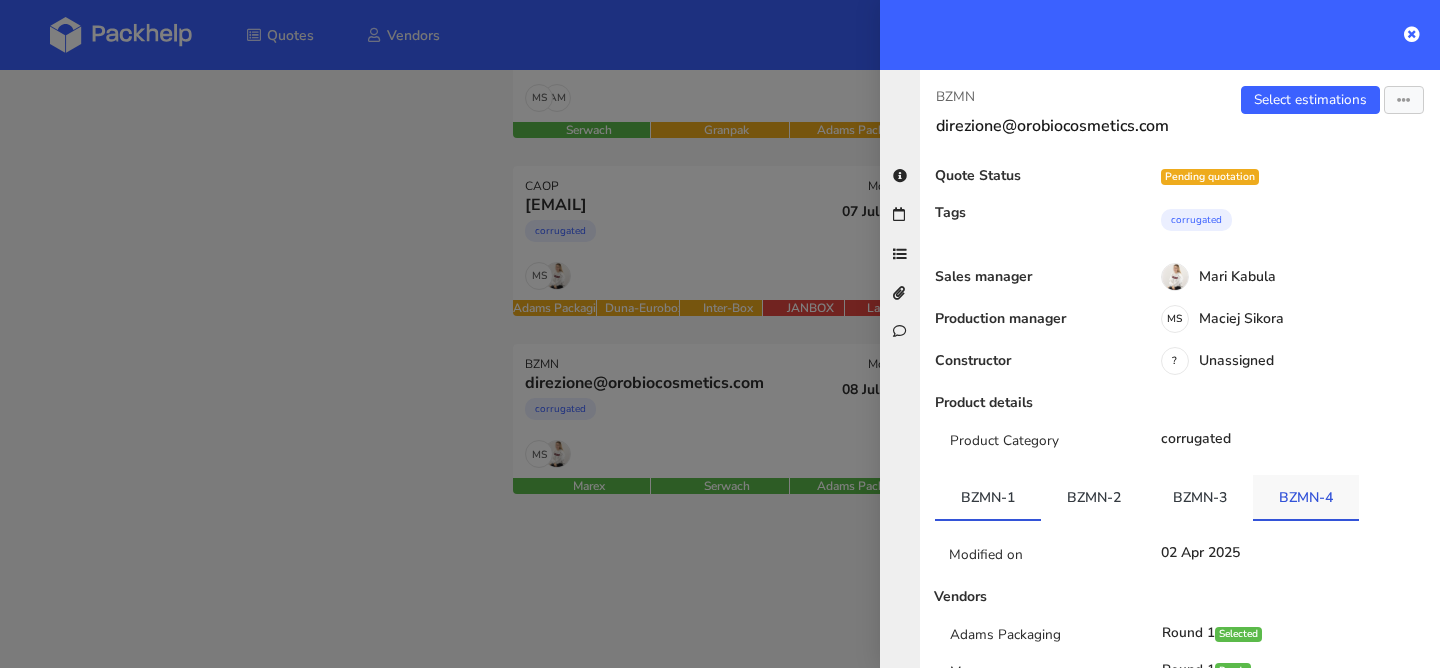 click on "BZMN-4" at bounding box center (1094, 497) 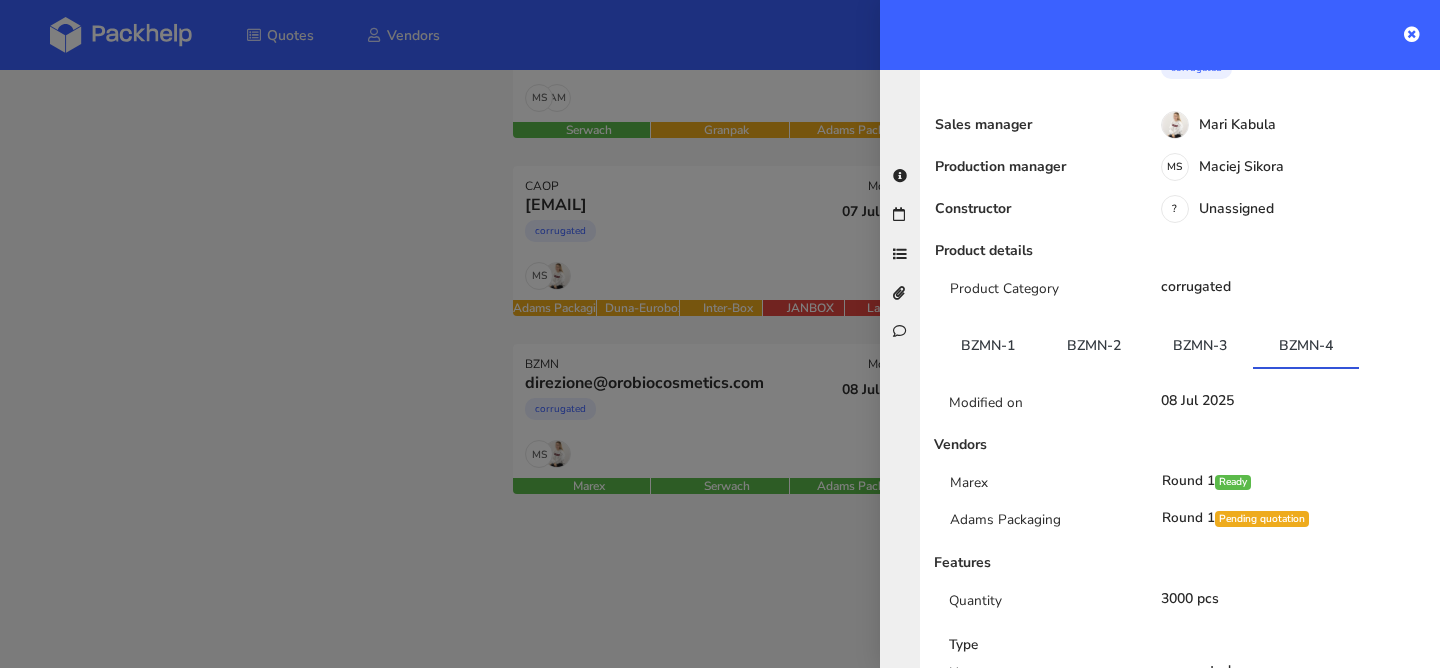 scroll, scrollTop: 191, scrollLeft: 0, axis: vertical 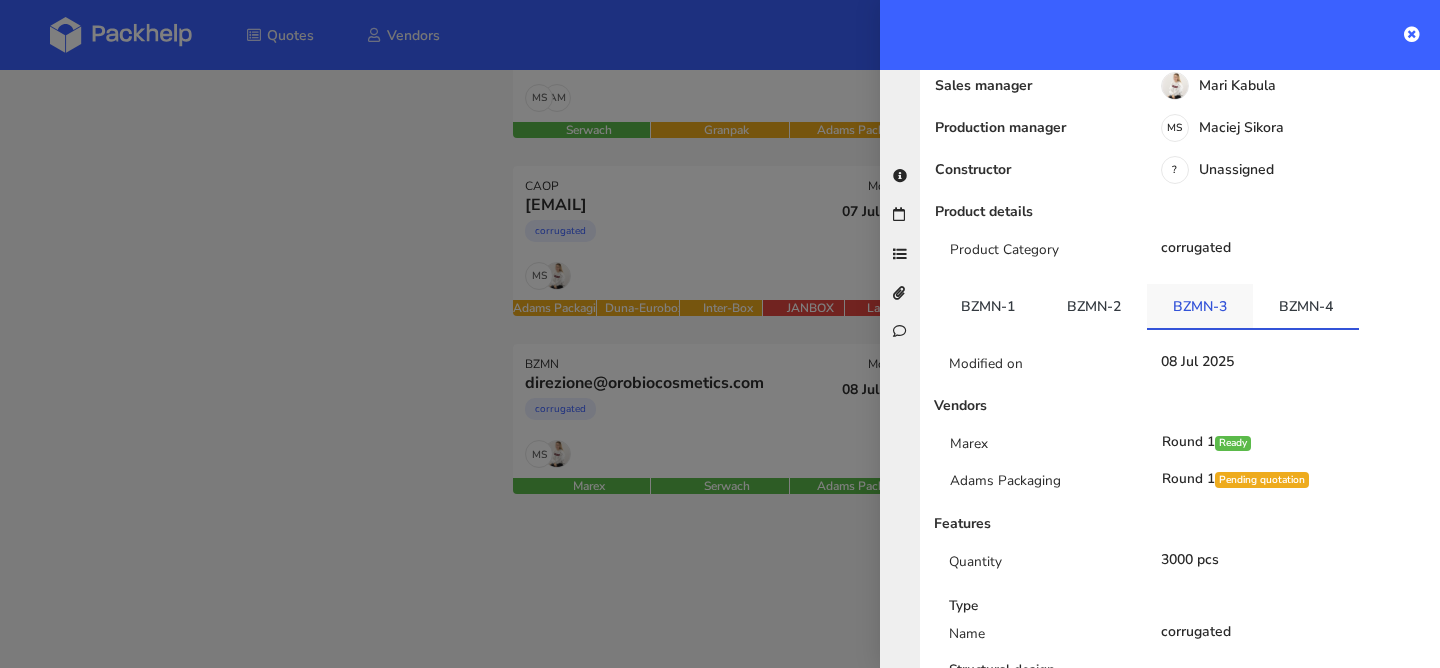 click on "BZMN-3" at bounding box center (988, 306) 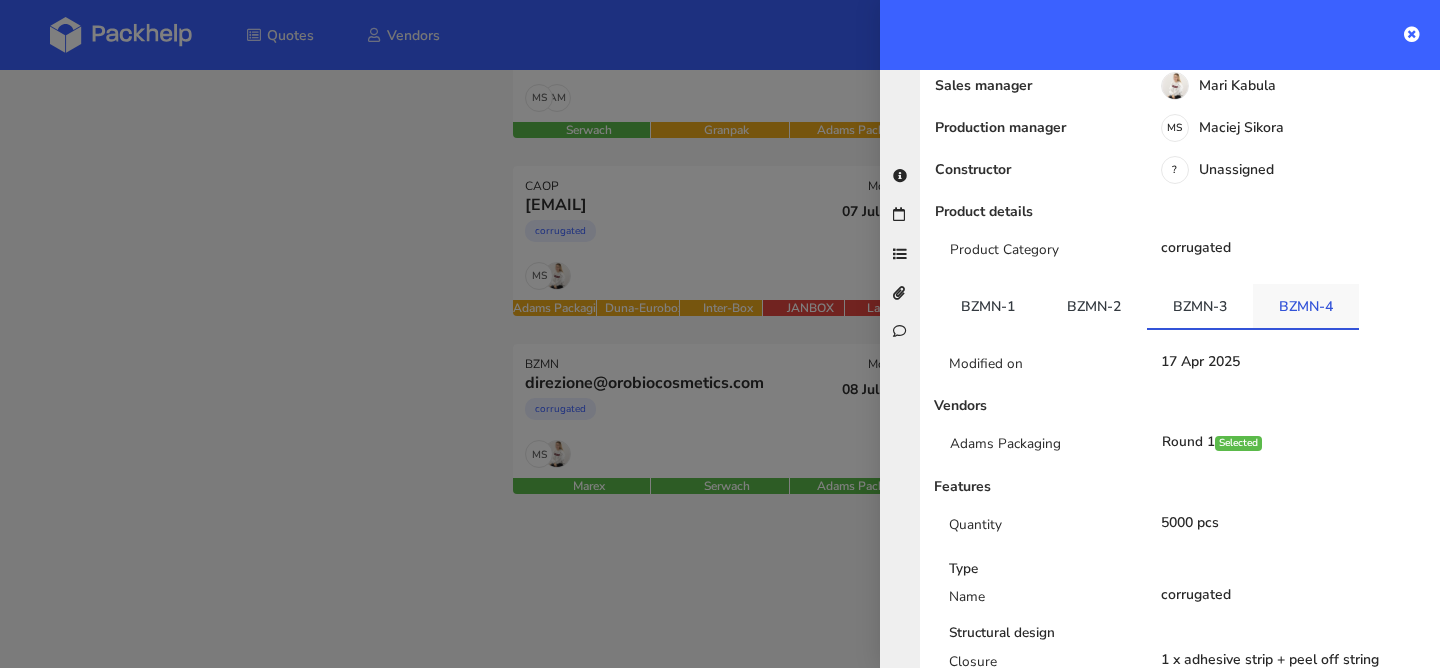 click on "BZMN-4" at bounding box center (988, 306) 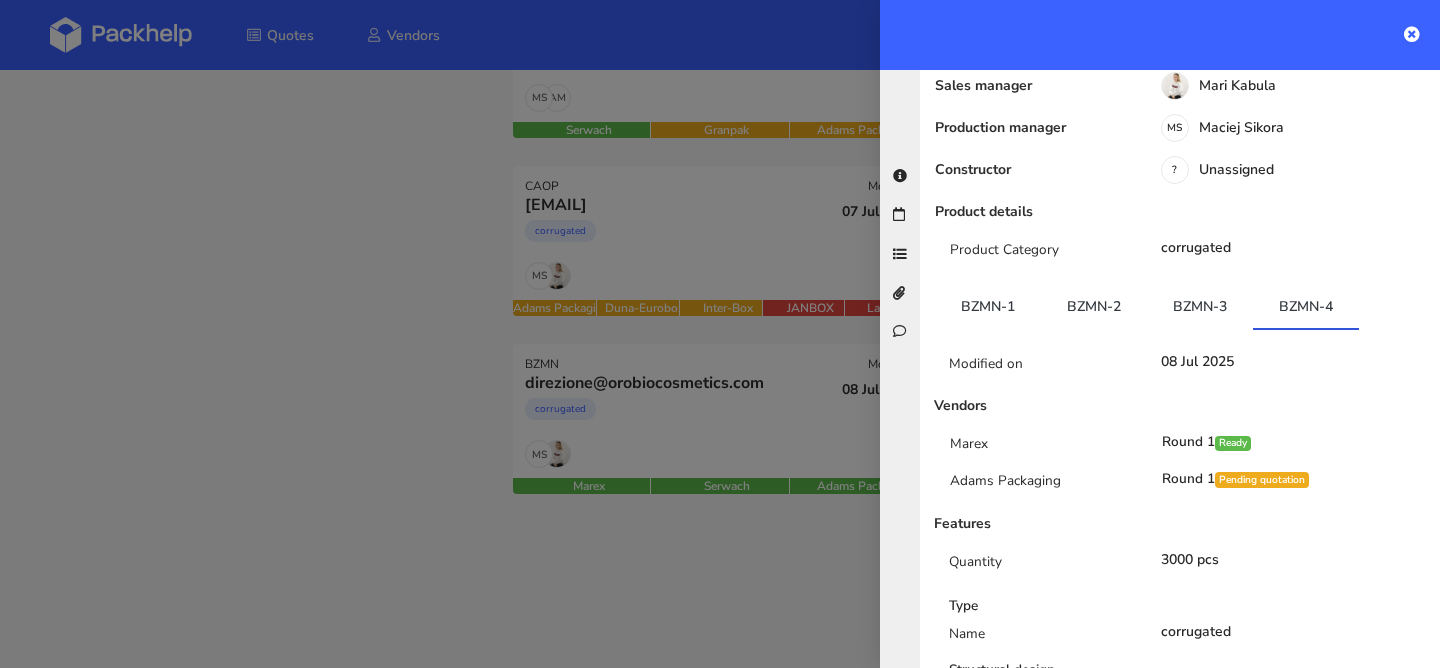 click at bounding box center [720, 334] 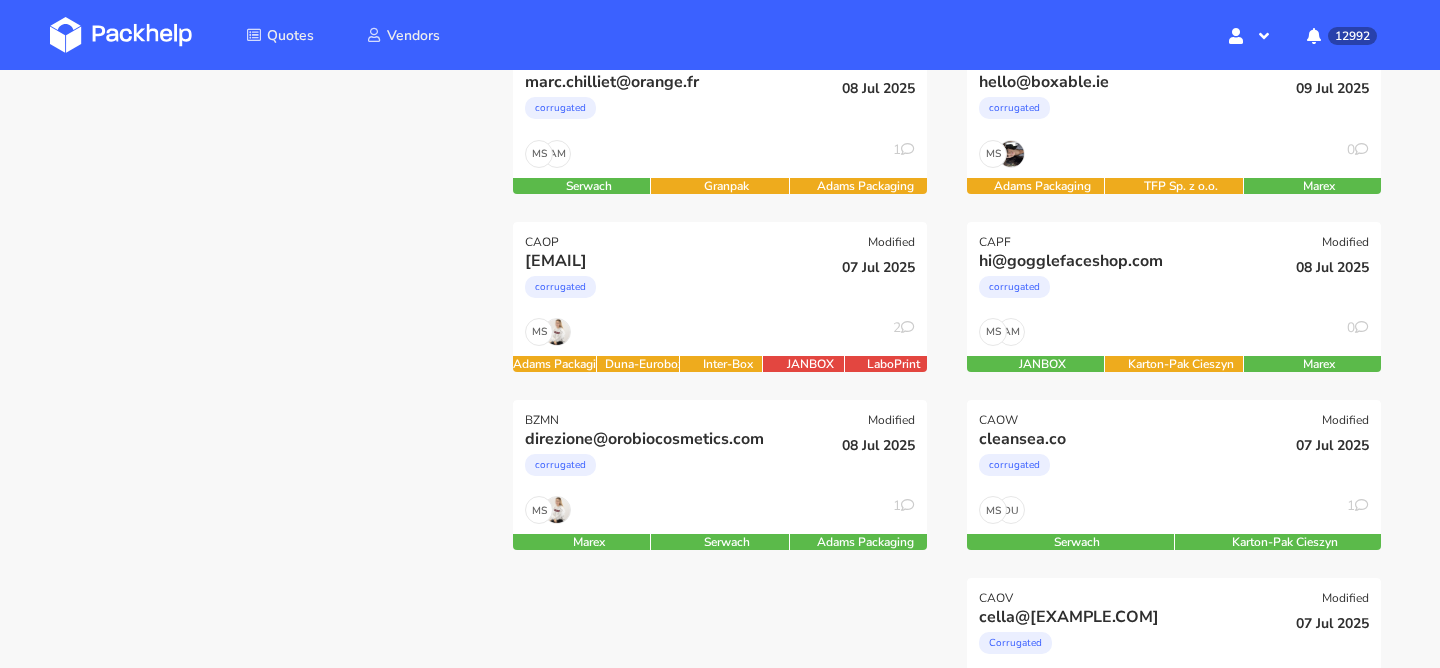 scroll, scrollTop: 321, scrollLeft: 0, axis: vertical 